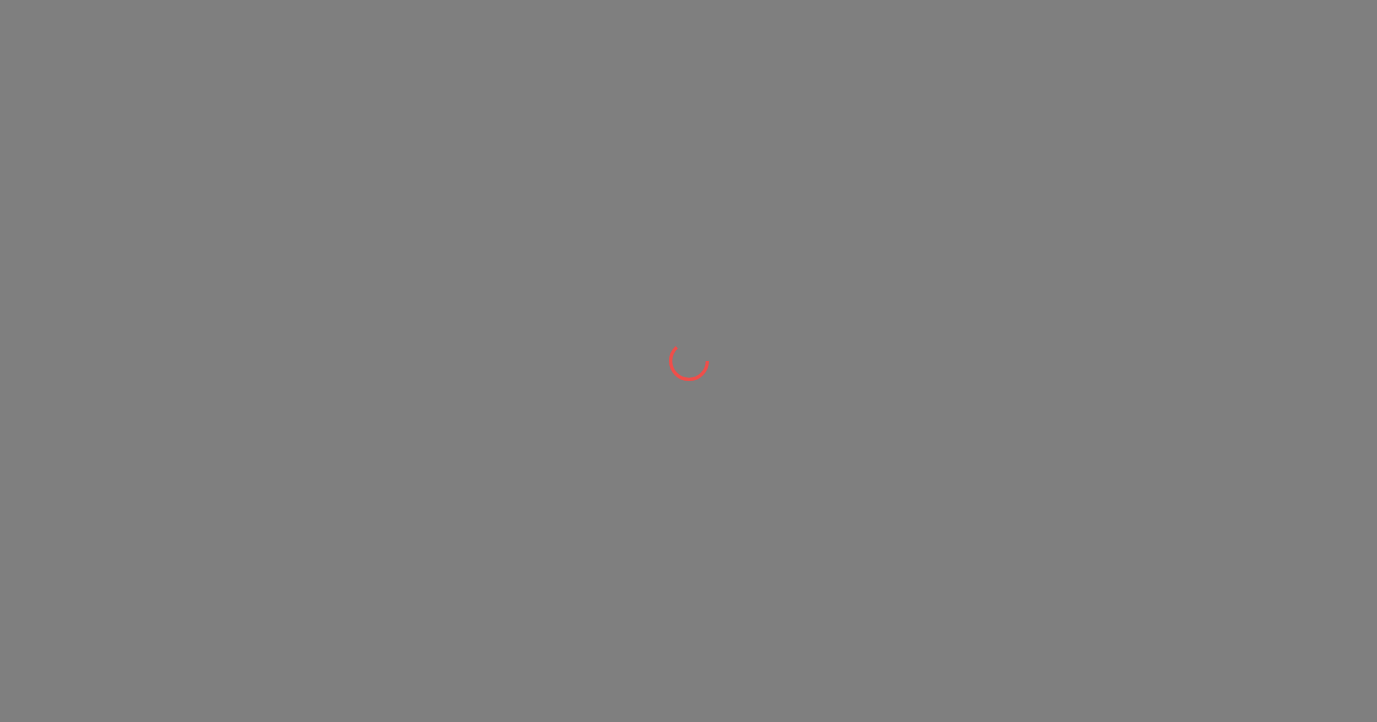 scroll, scrollTop: 0, scrollLeft: 0, axis: both 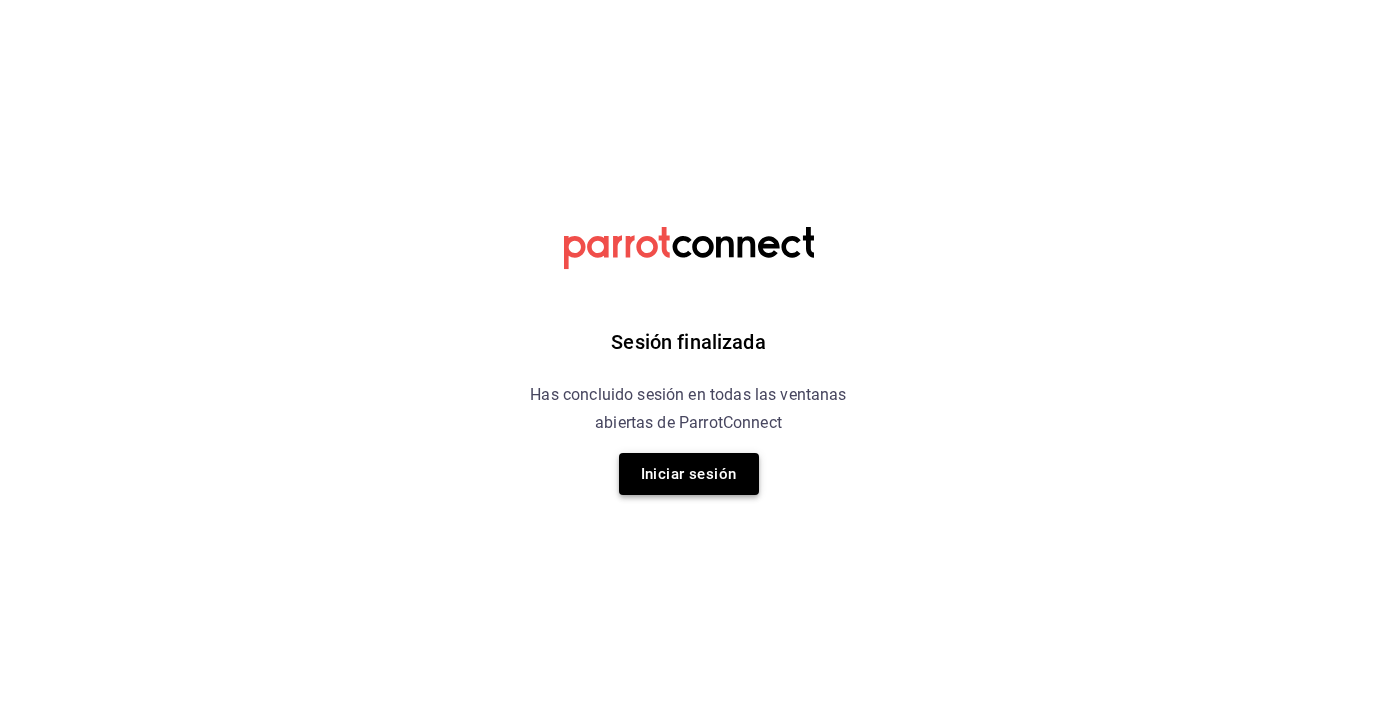 click on "Iniciar sesión" at bounding box center [689, 474] 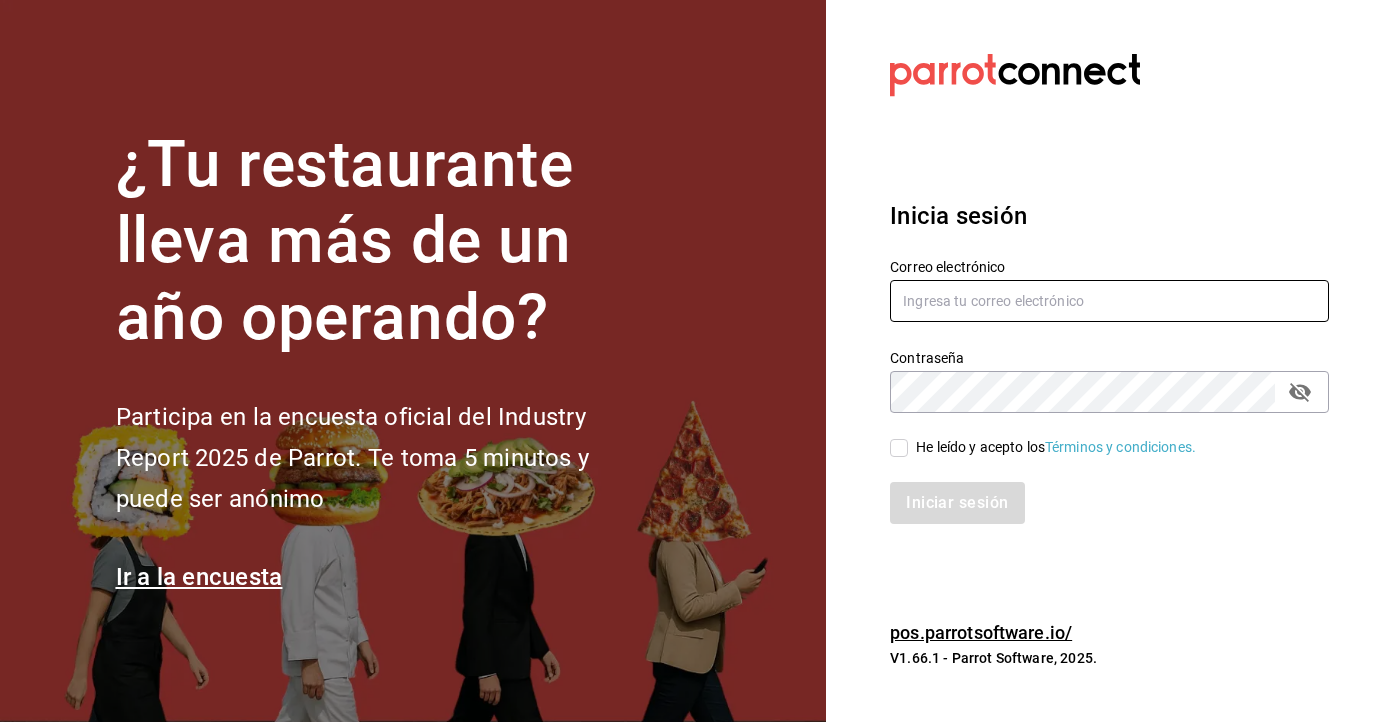 type on "contacto@gaudirtaverna.com" 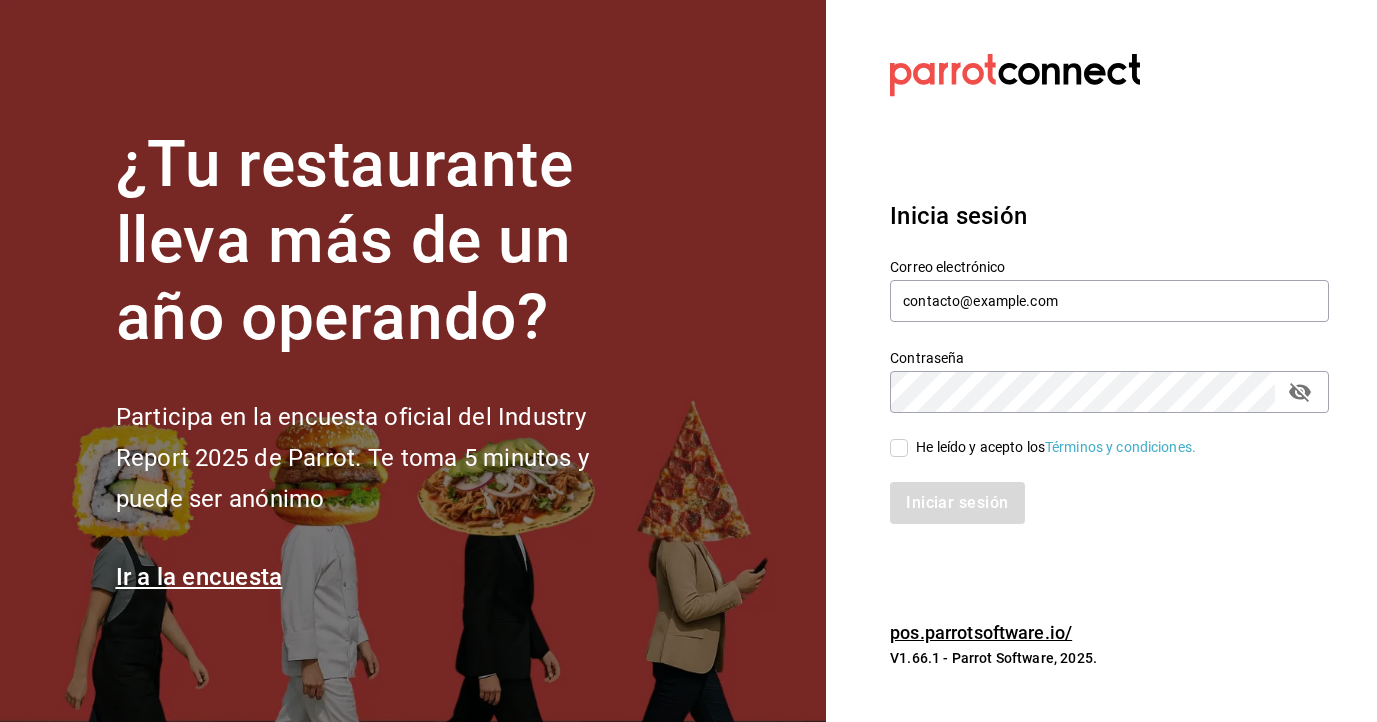 click on "He leído y acepto los  Términos y condiciones." at bounding box center [899, 448] 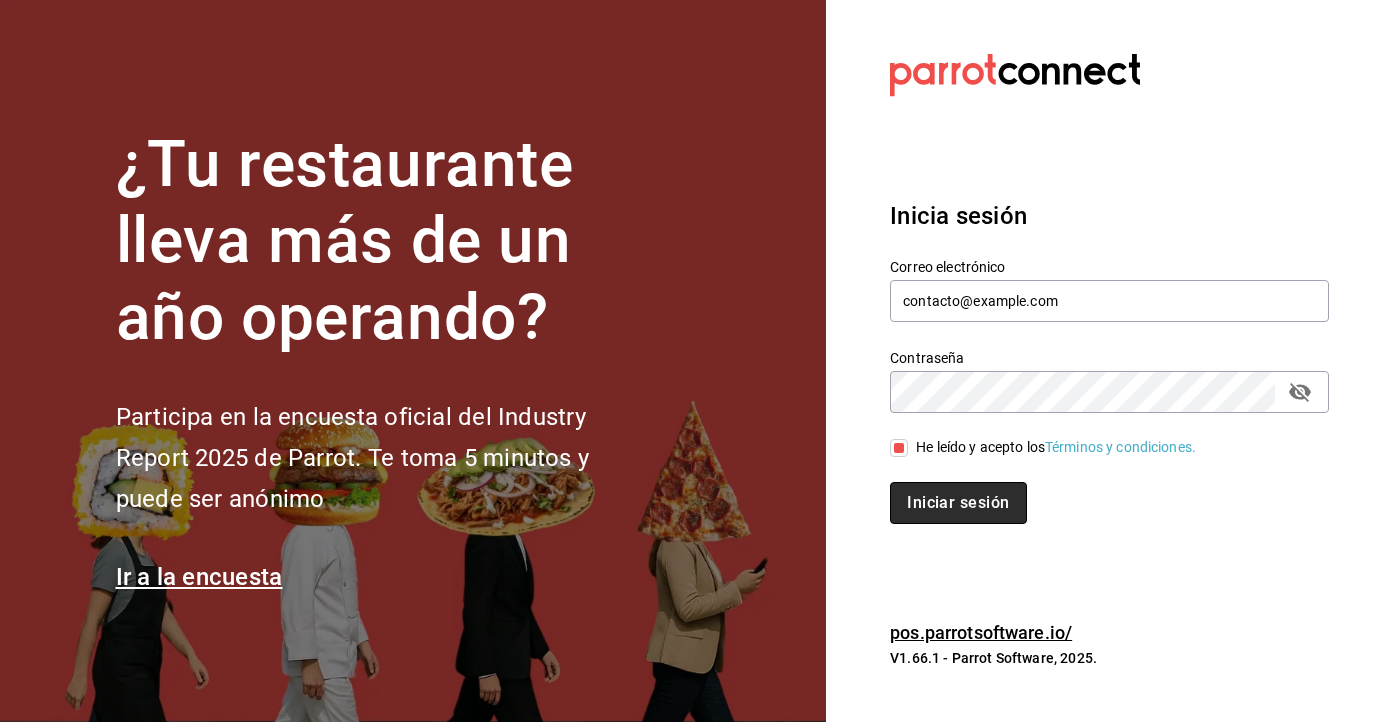 click on "Iniciar sesión" at bounding box center (958, 503) 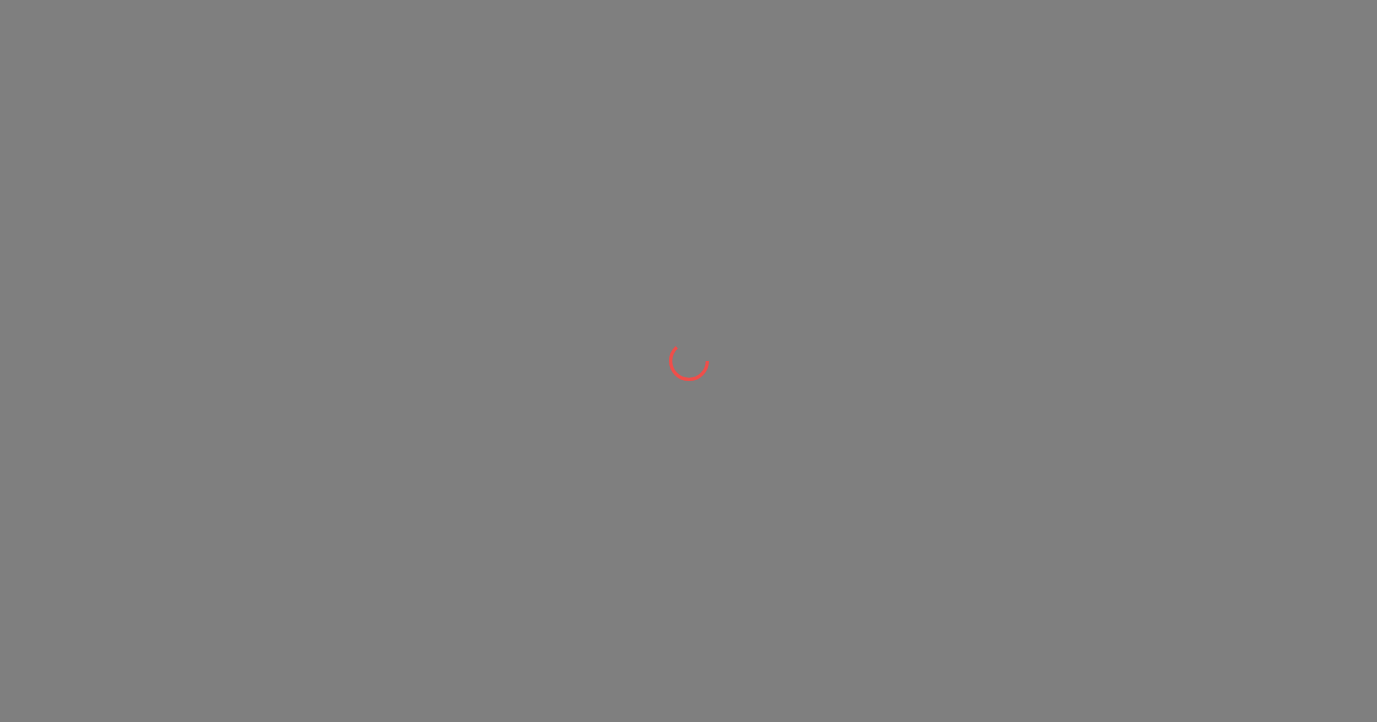 scroll, scrollTop: 0, scrollLeft: 0, axis: both 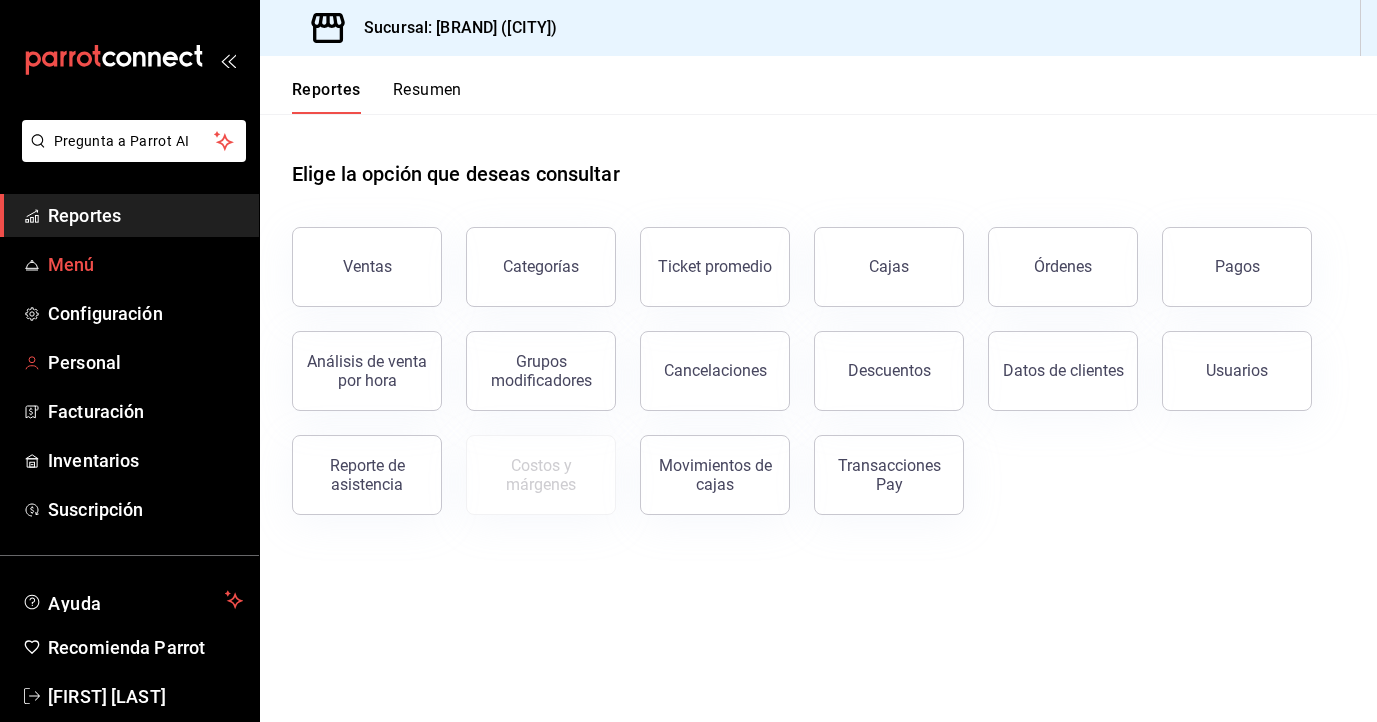 click on "Menú" at bounding box center [145, 264] 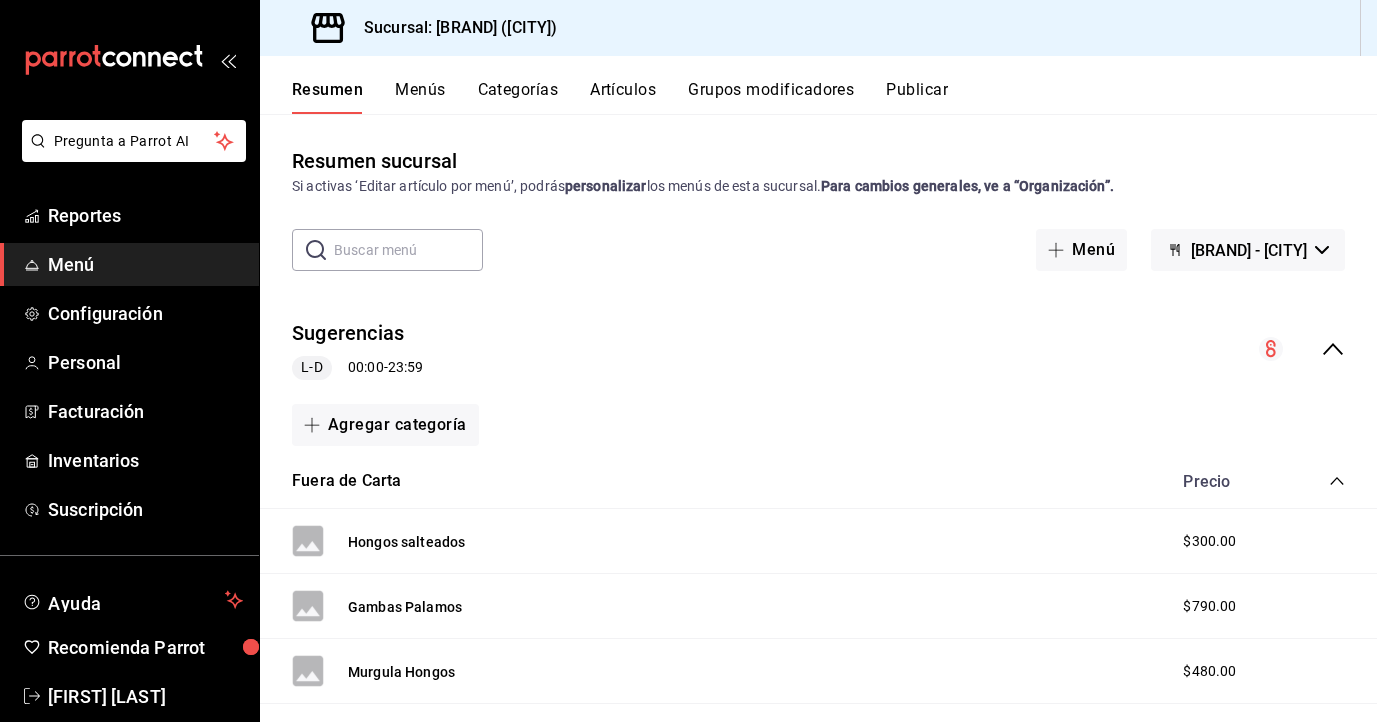 scroll, scrollTop: 1, scrollLeft: 0, axis: vertical 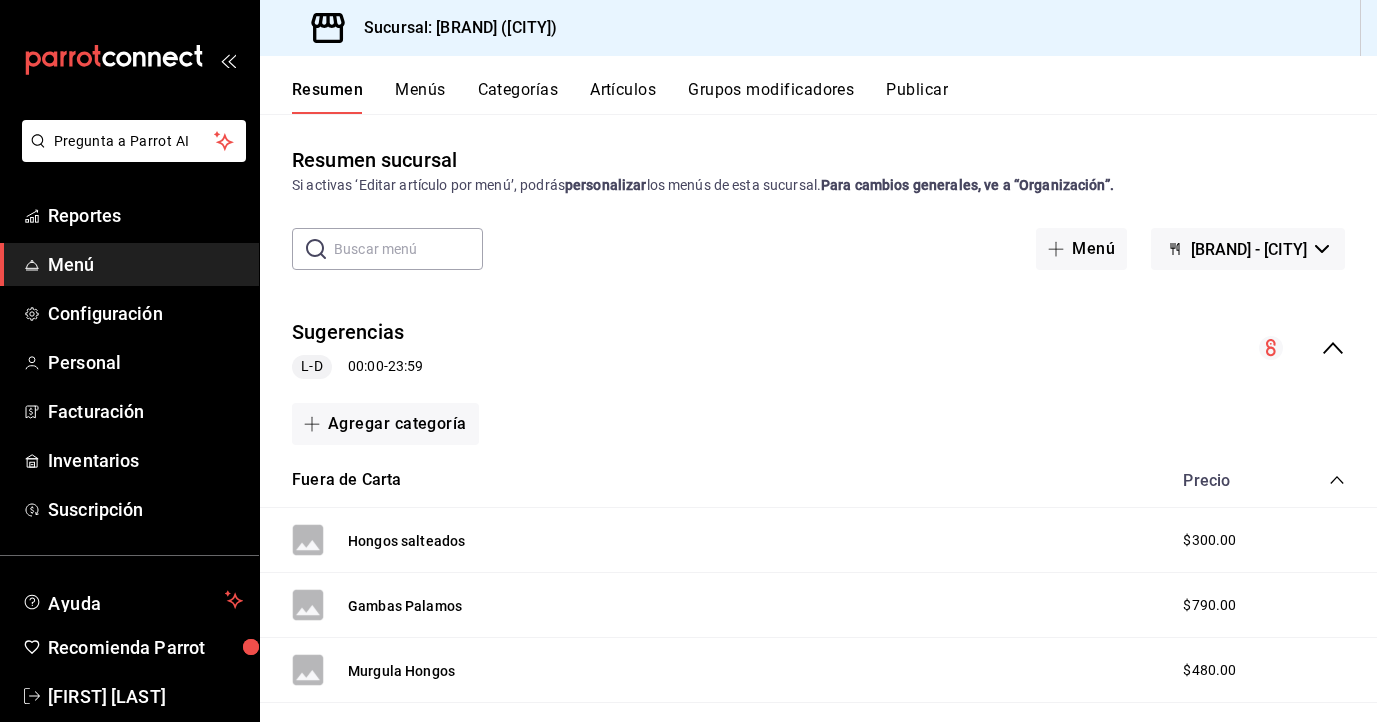 click on "Artículos" at bounding box center [623, 97] 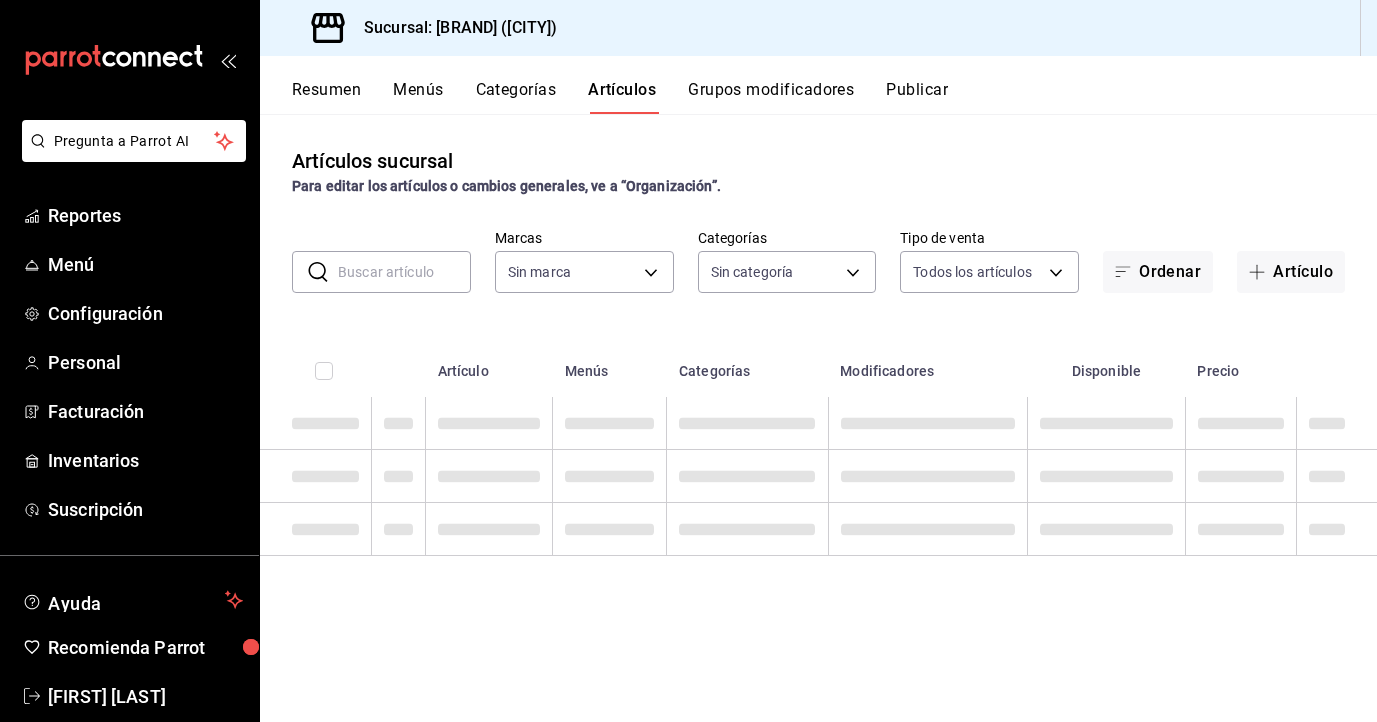 type on "[UUID]" 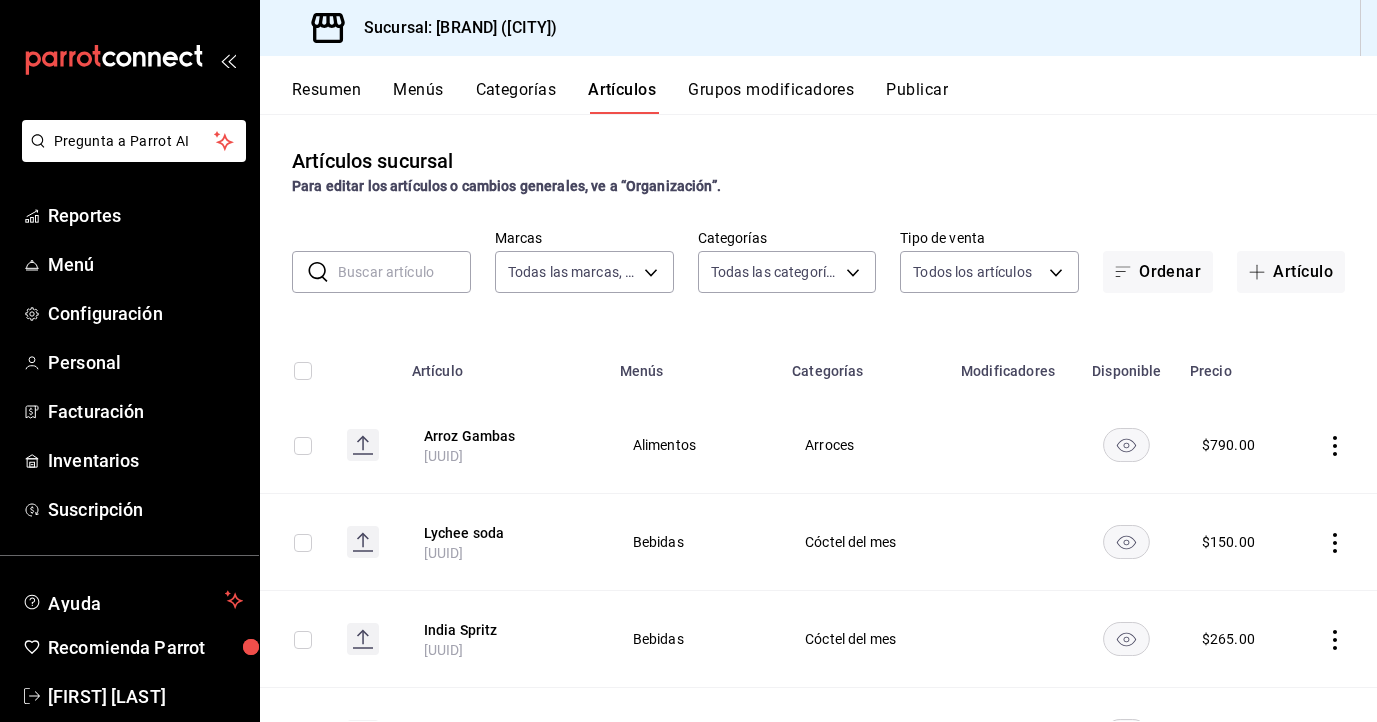 type on "[UUID],[UUID],[UUID],[UUID],[UUID],[UUID],[UUID],[UUID],[UUID],[UUID],[UUID],[UUID],[UUID],[UUID],[UUID],[UUID],[UUID],[UUID],[UUID],[UUID],[UUID],[UUID],[UUID],[UUID],[UUID],[UUID],[UUID]" 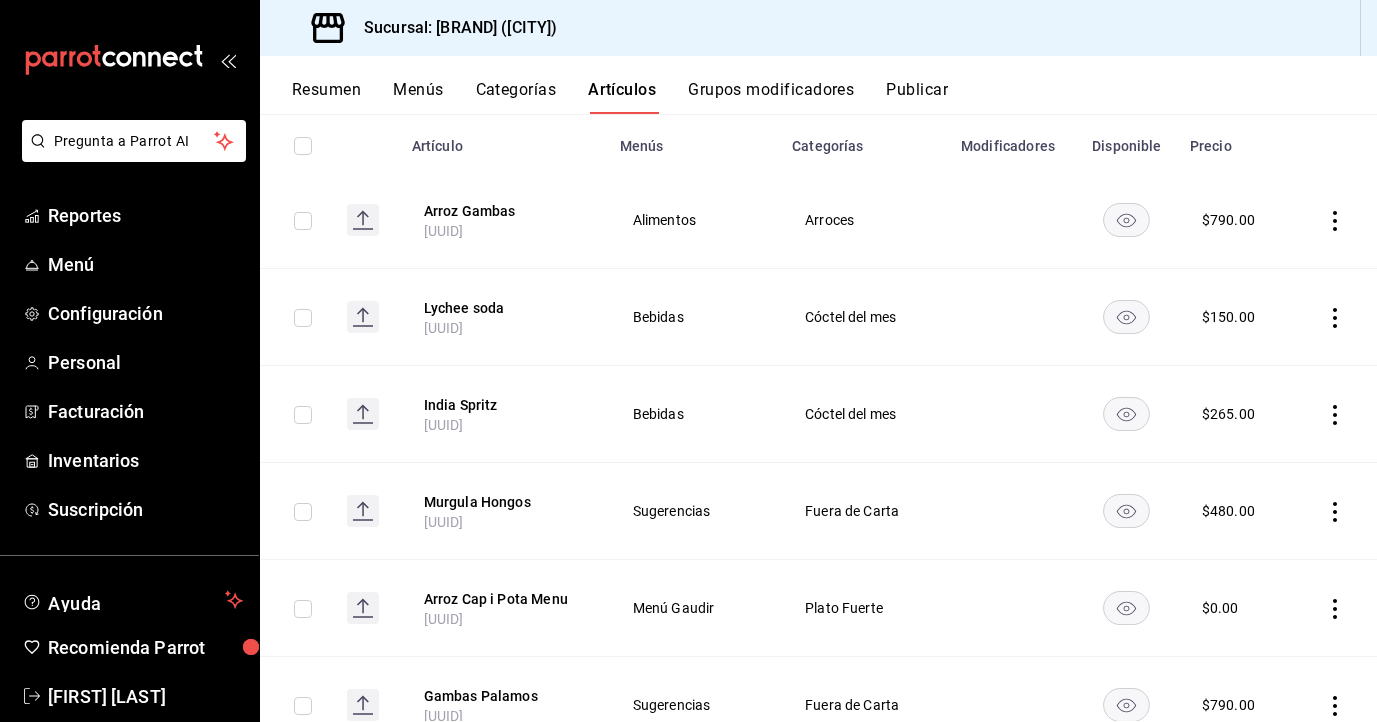 scroll, scrollTop: 230, scrollLeft: 0, axis: vertical 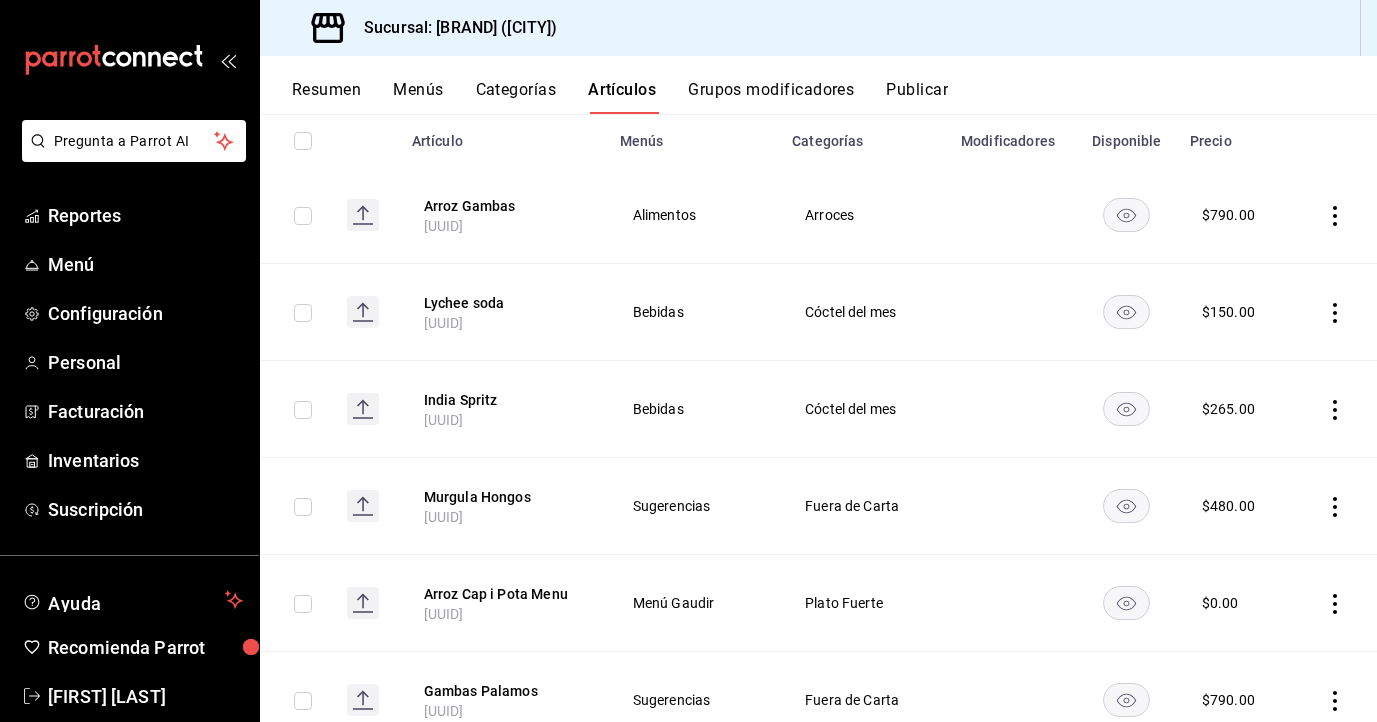 click 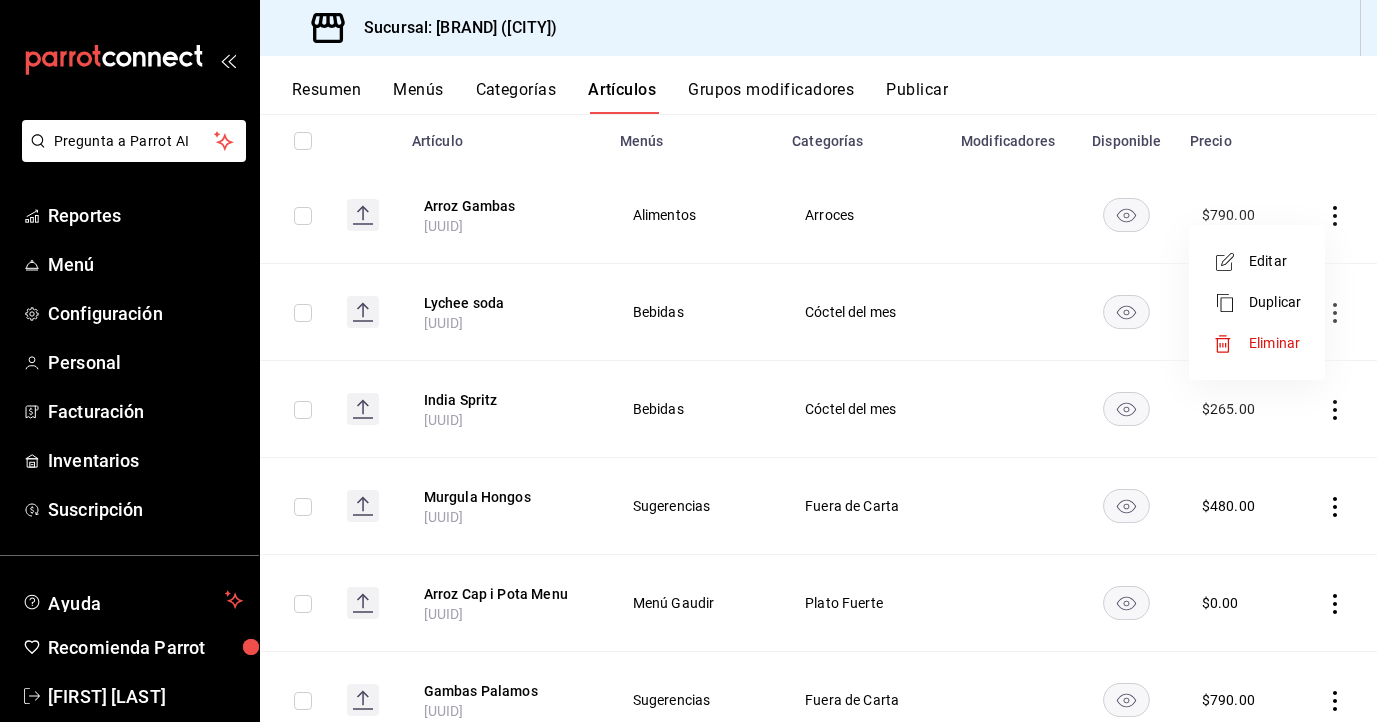 click on "Editar" at bounding box center (1257, 261) 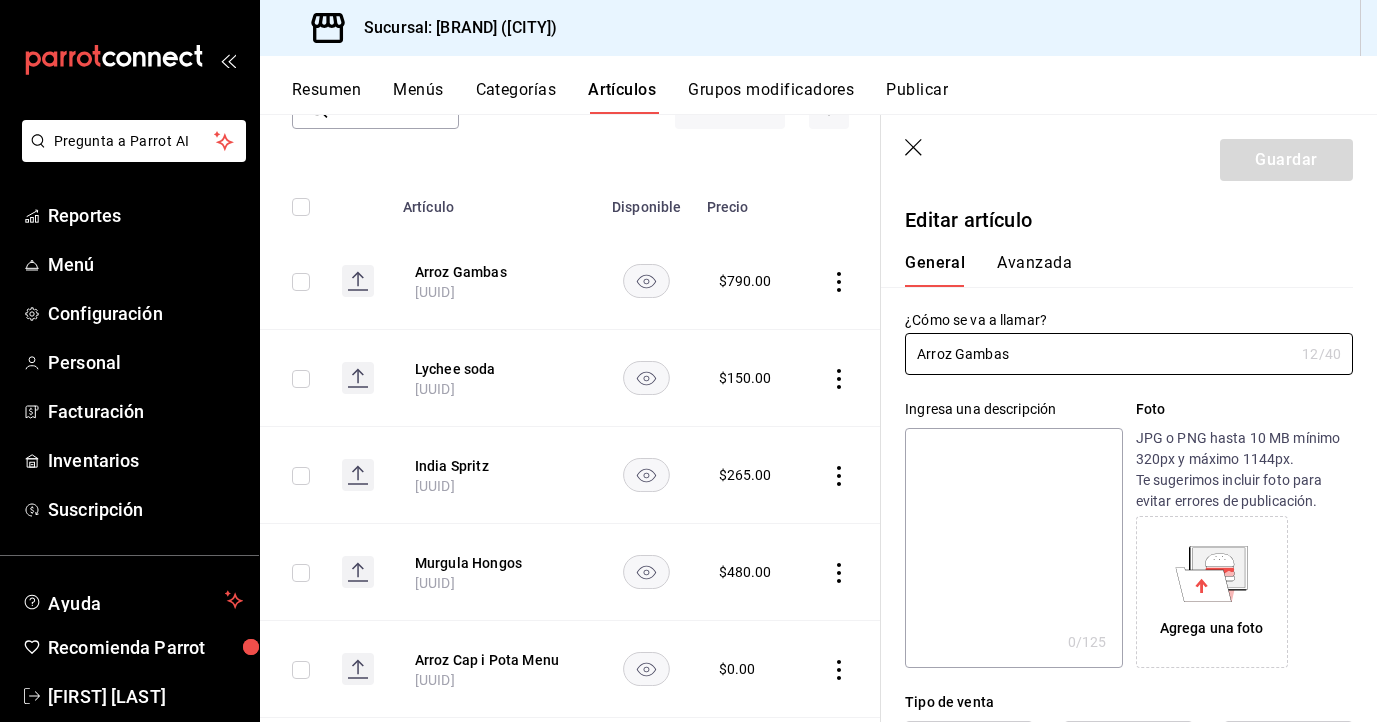 type on "$790.00" 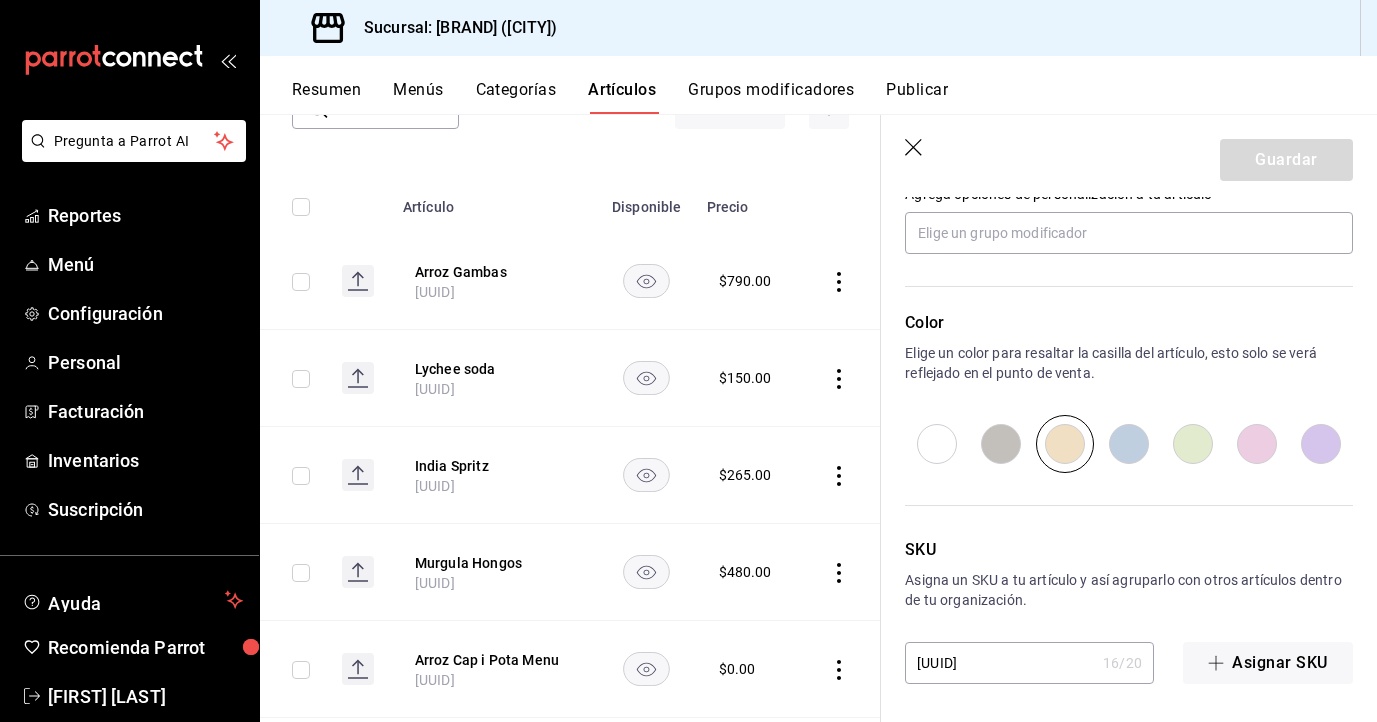 scroll, scrollTop: 943, scrollLeft: 0, axis: vertical 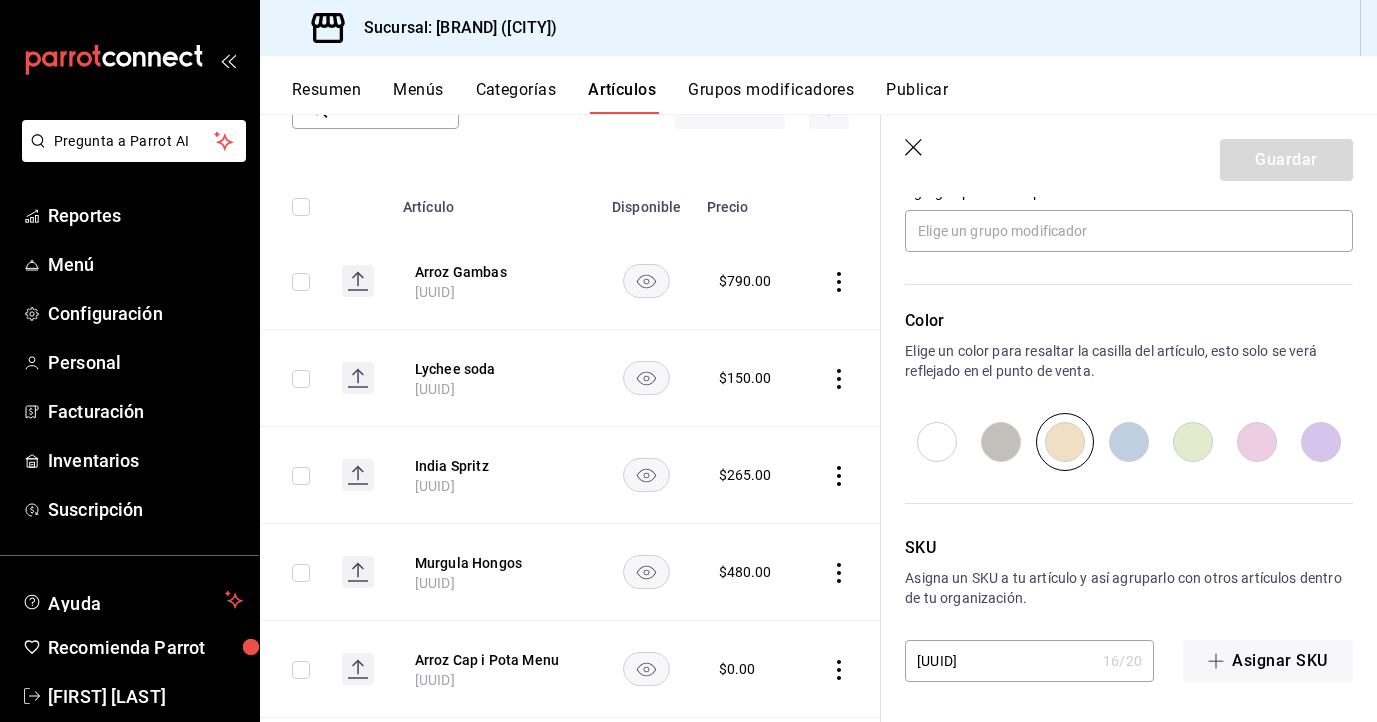 click 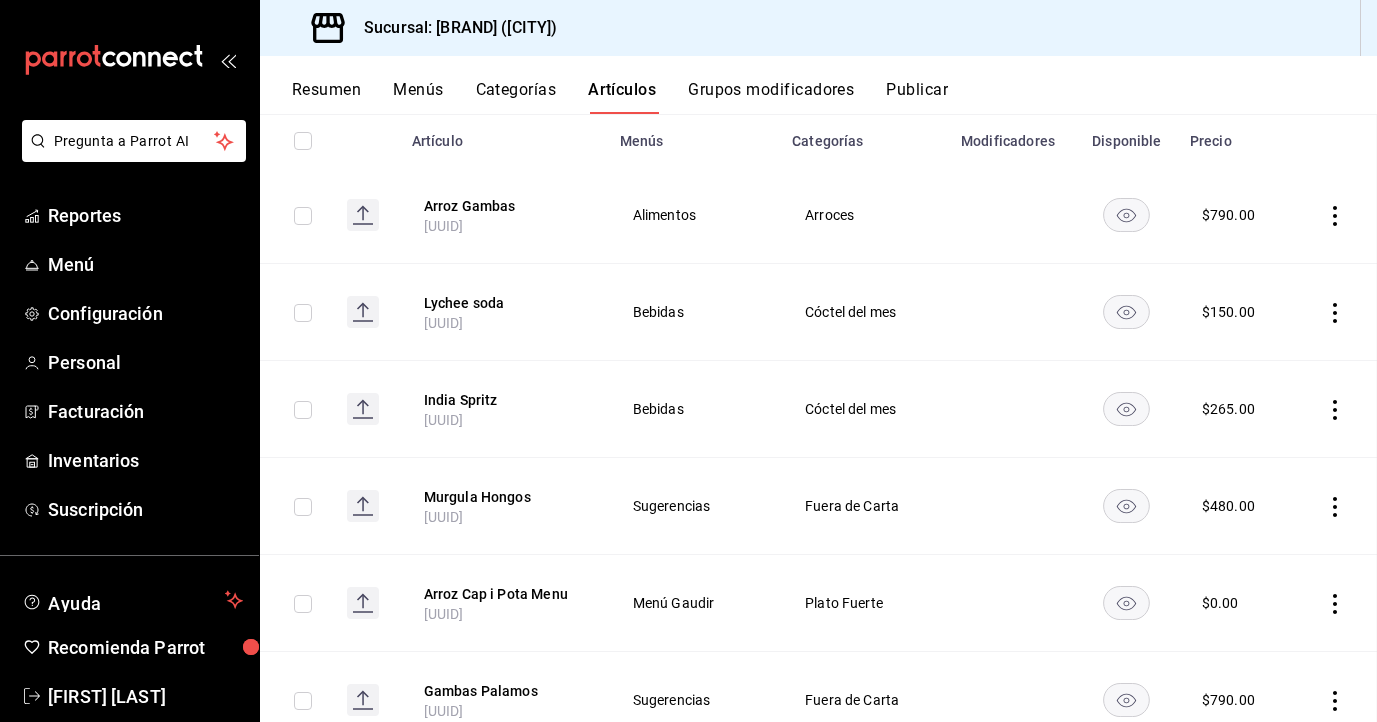 scroll, scrollTop: 0, scrollLeft: 0, axis: both 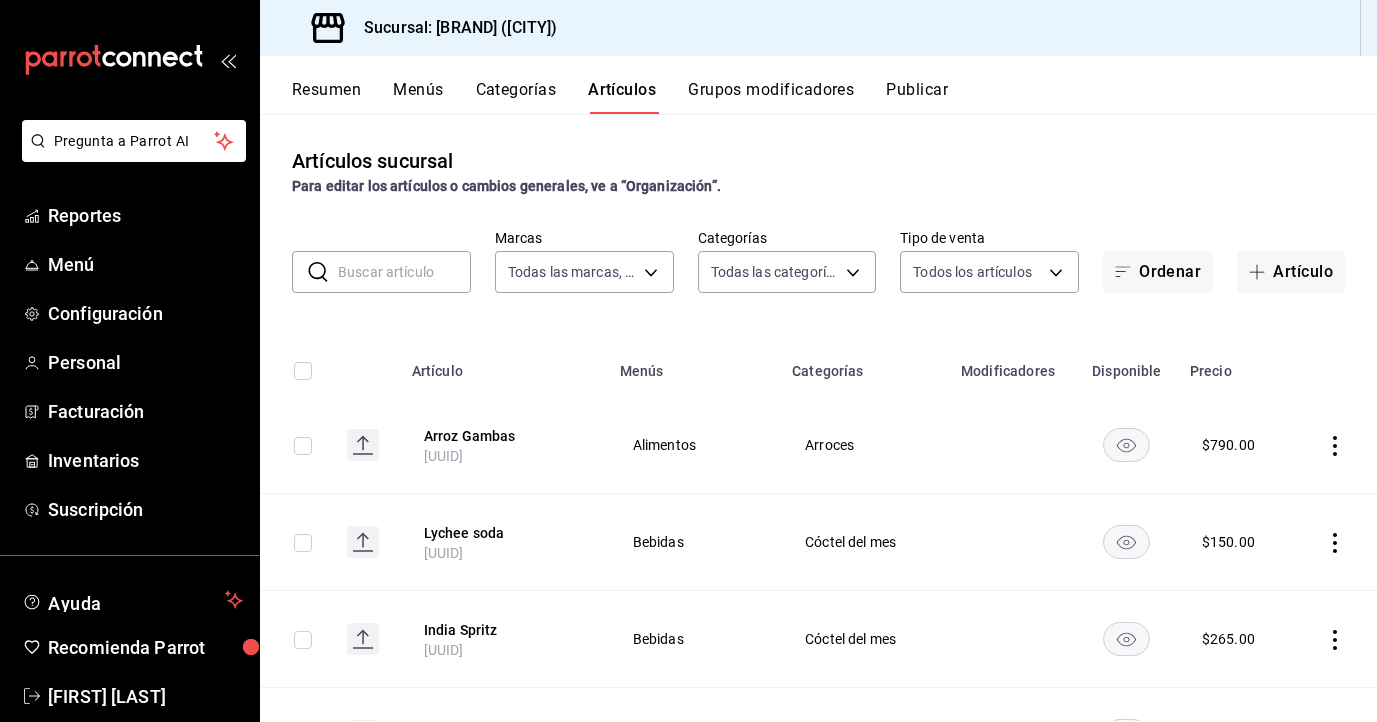 click on "Categorías" at bounding box center [516, 97] 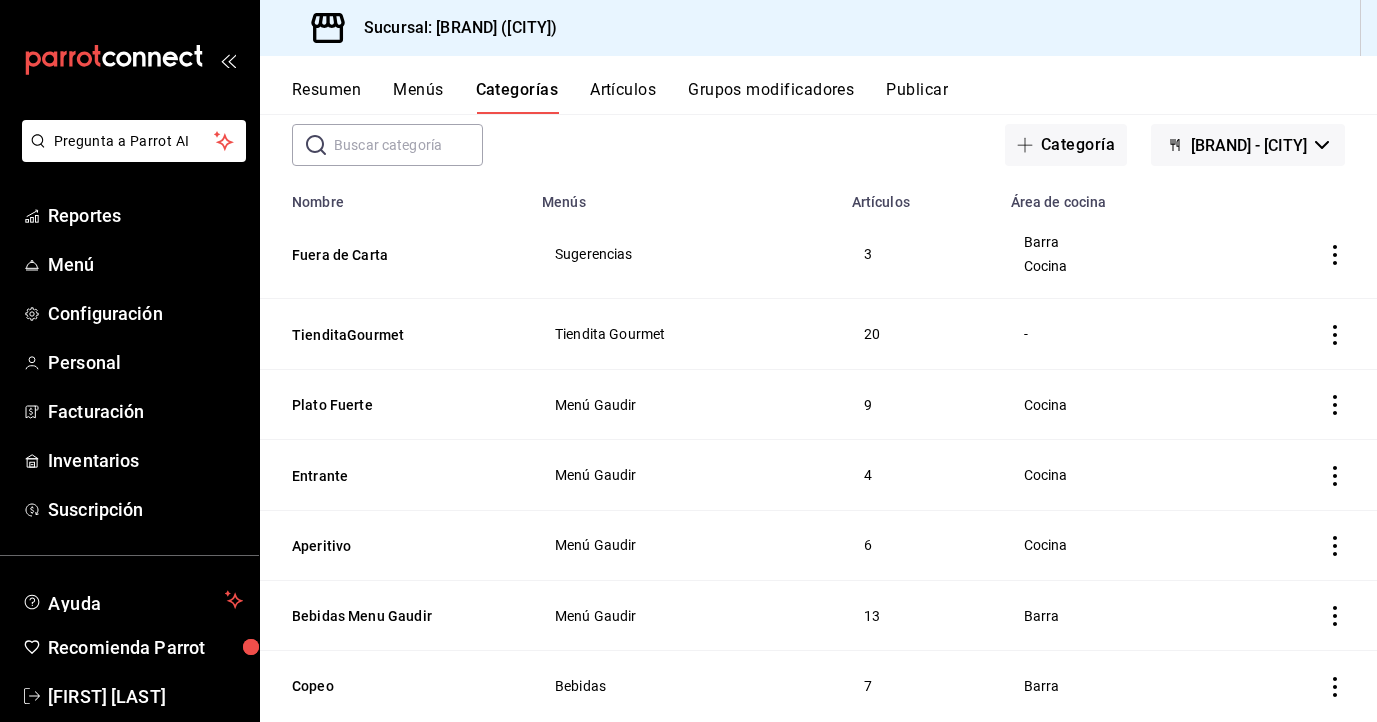scroll, scrollTop: 107, scrollLeft: 0, axis: vertical 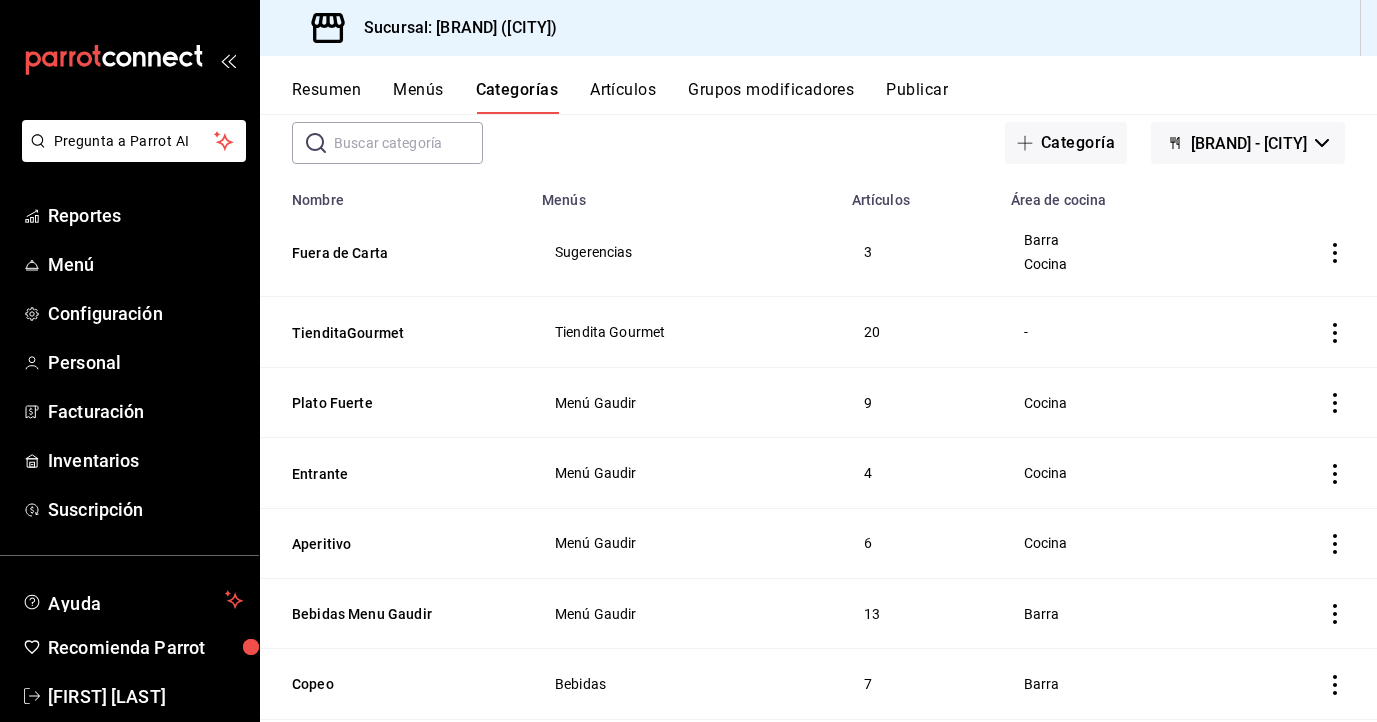 click at bounding box center [408, 143] 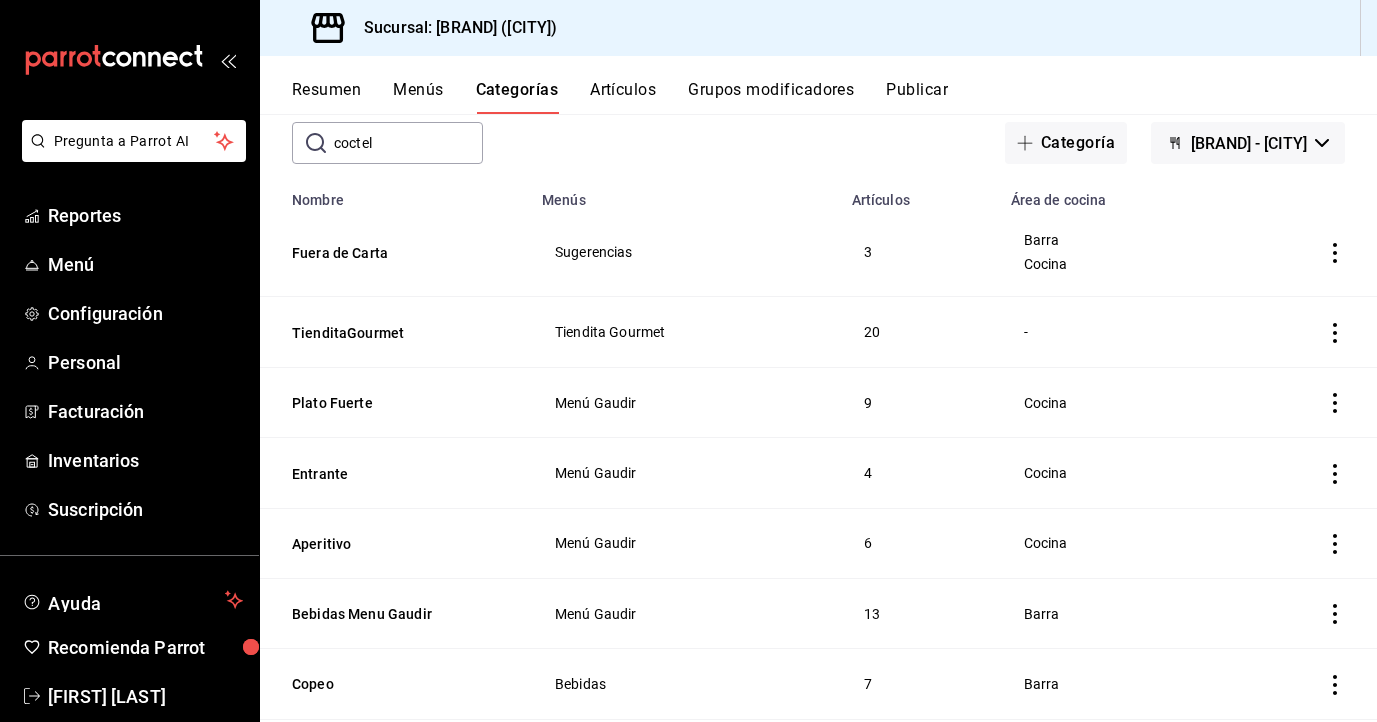 scroll, scrollTop: 0, scrollLeft: 0, axis: both 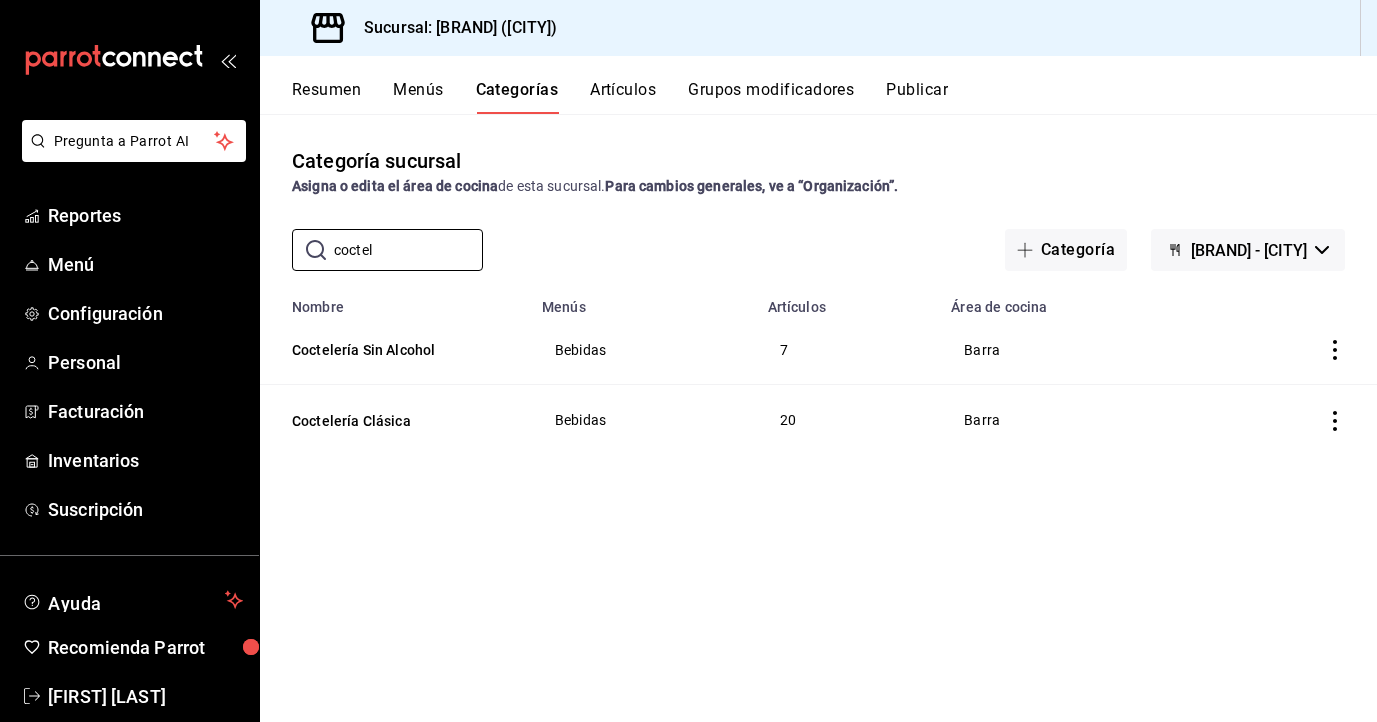 type on "coctel" 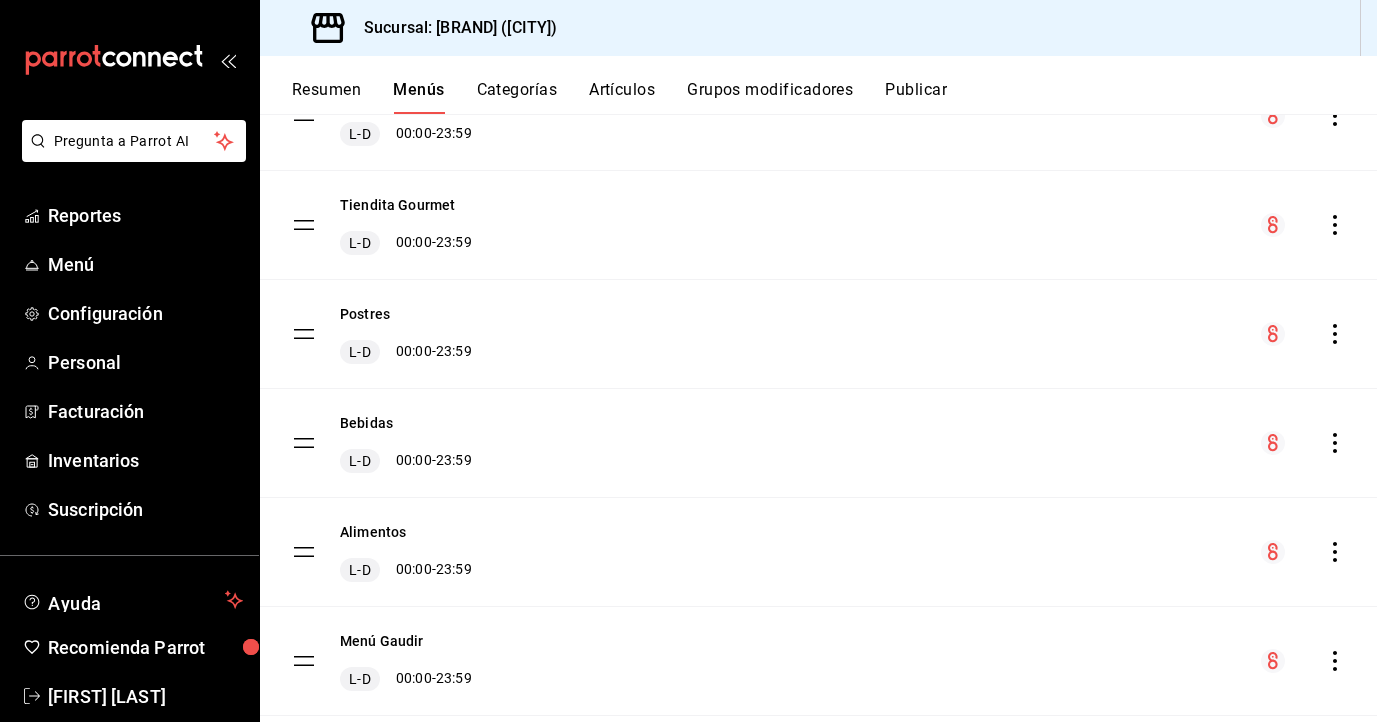 scroll, scrollTop: 276, scrollLeft: 0, axis: vertical 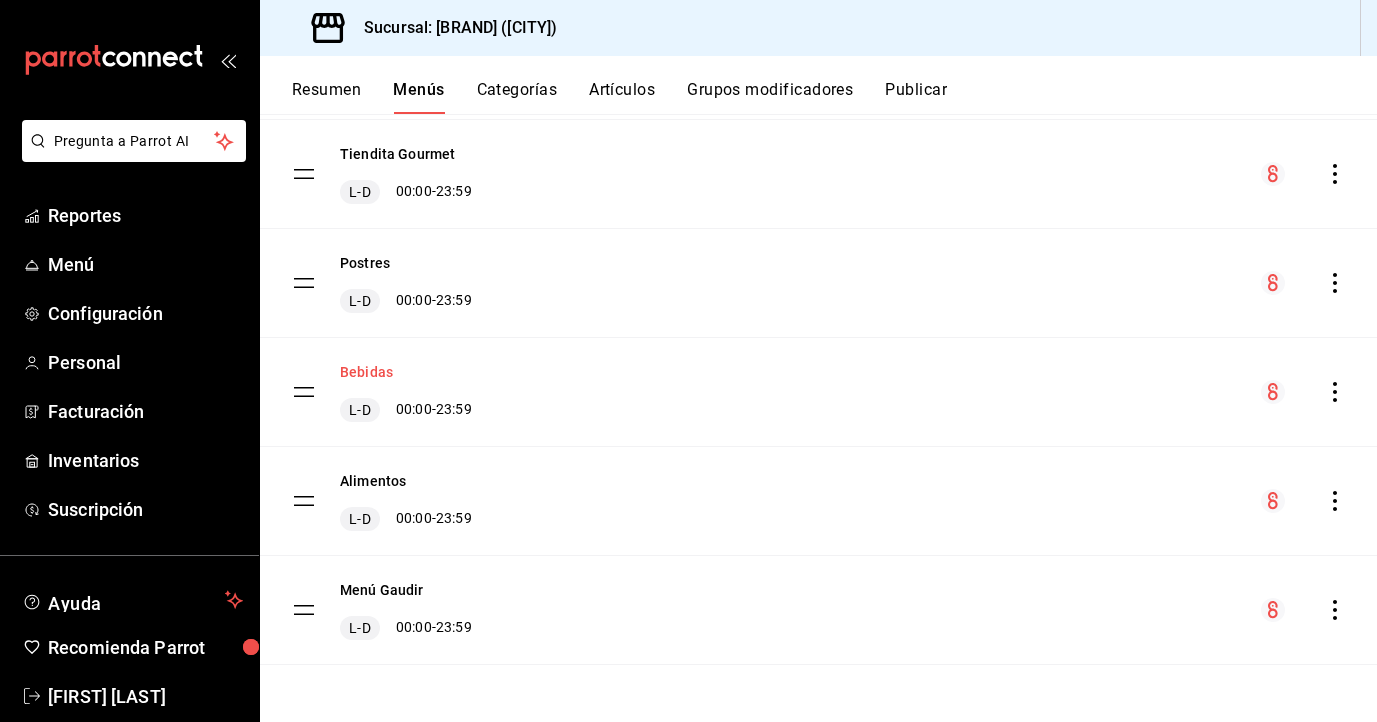 click on "Bebidas" at bounding box center (366, 372) 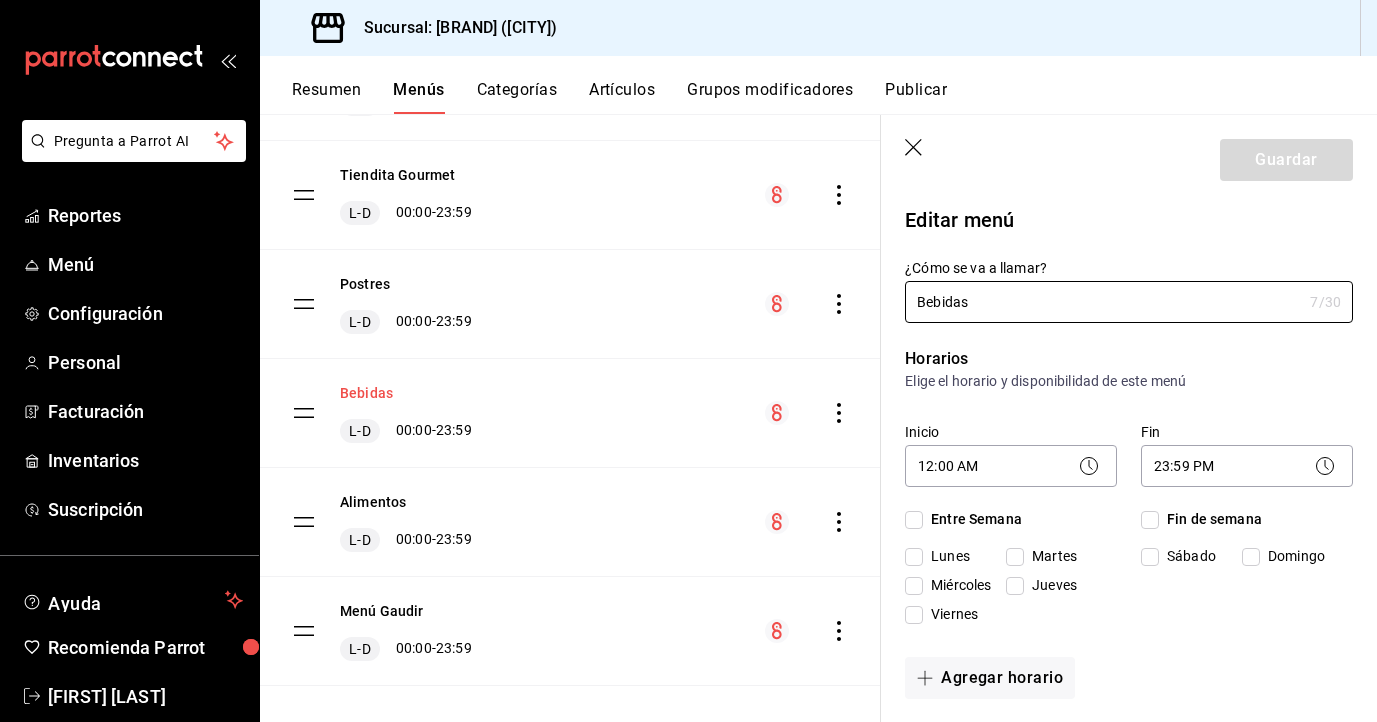 checkbox on "true" 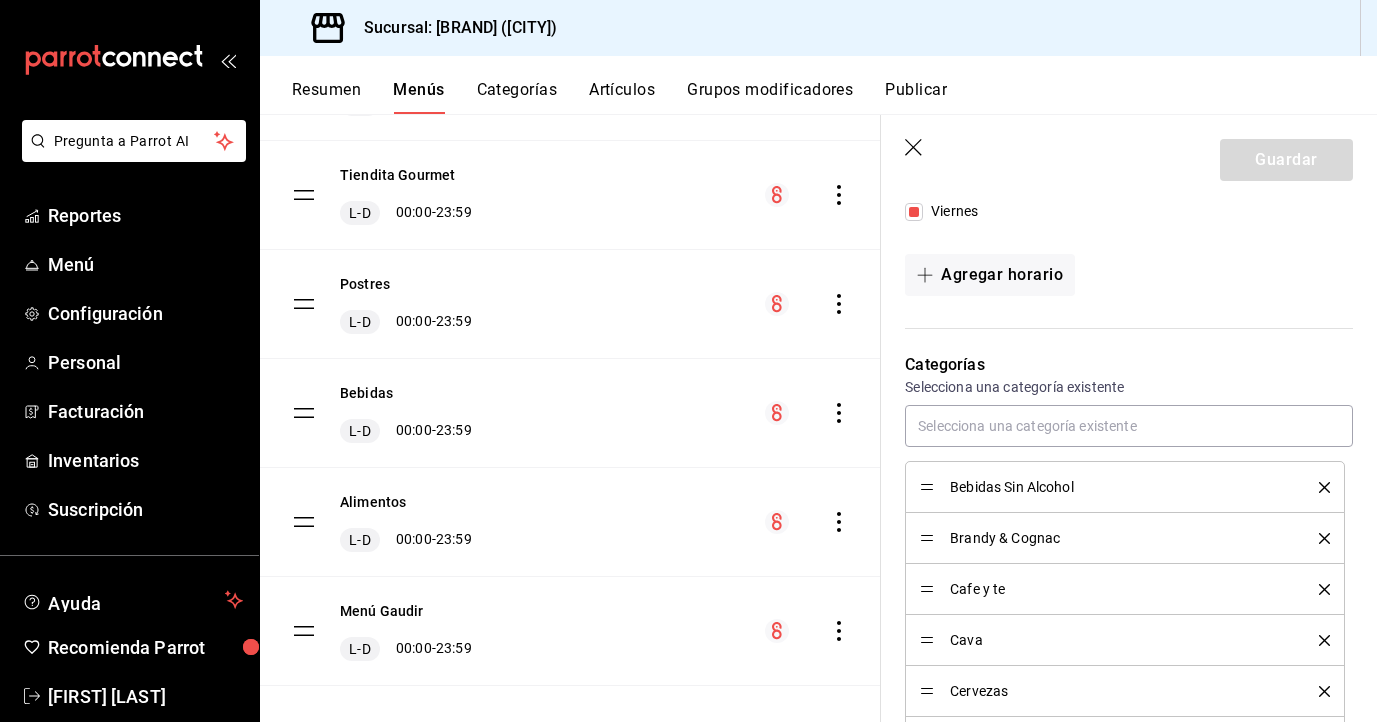 scroll, scrollTop: 384, scrollLeft: 0, axis: vertical 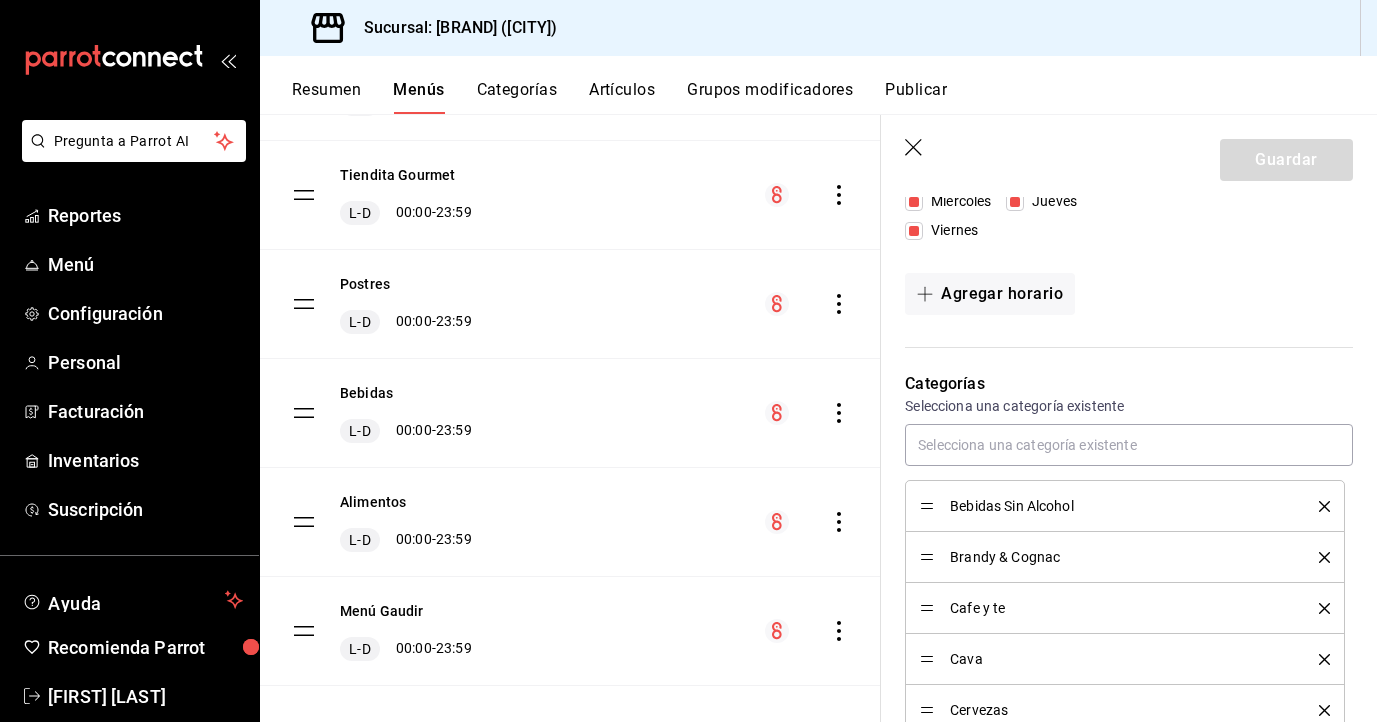 click on "Categorías" at bounding box center [517, 97] 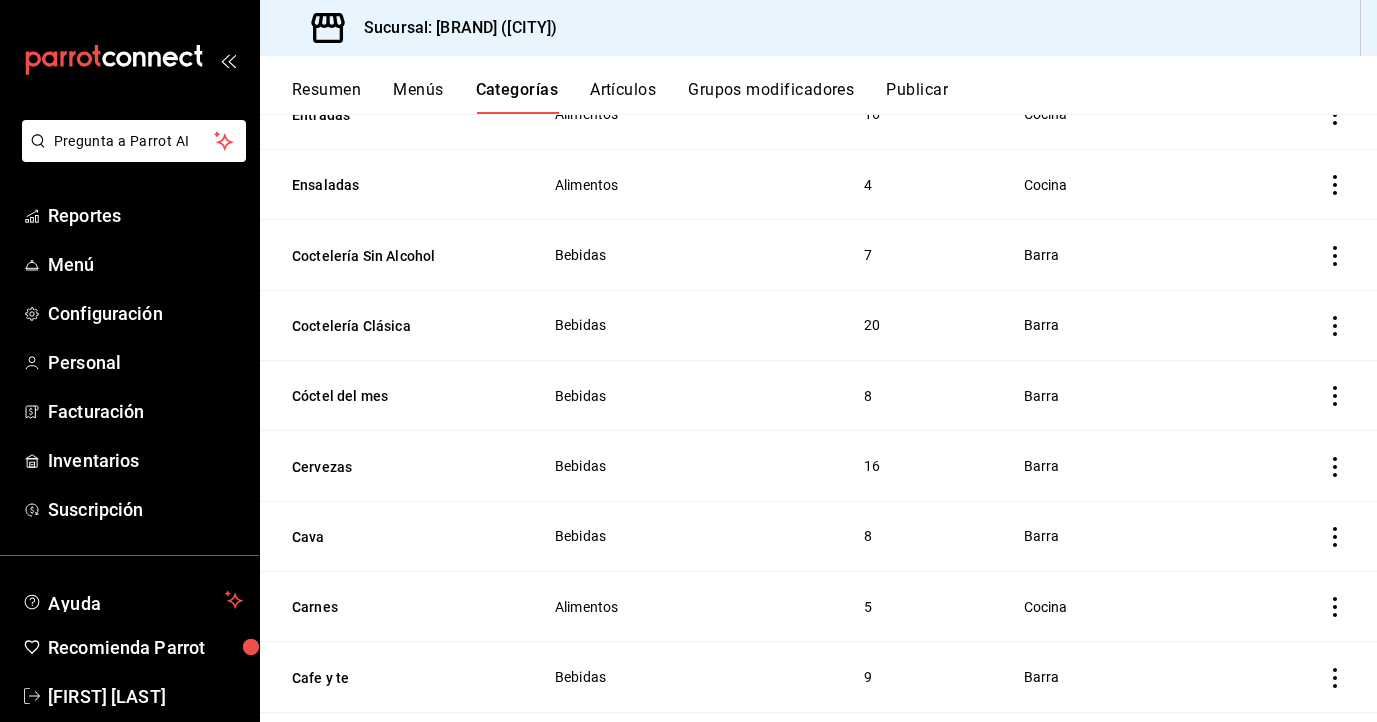 scroll, scrollTop: 2109, scrollLeft: 0, axis: vertical 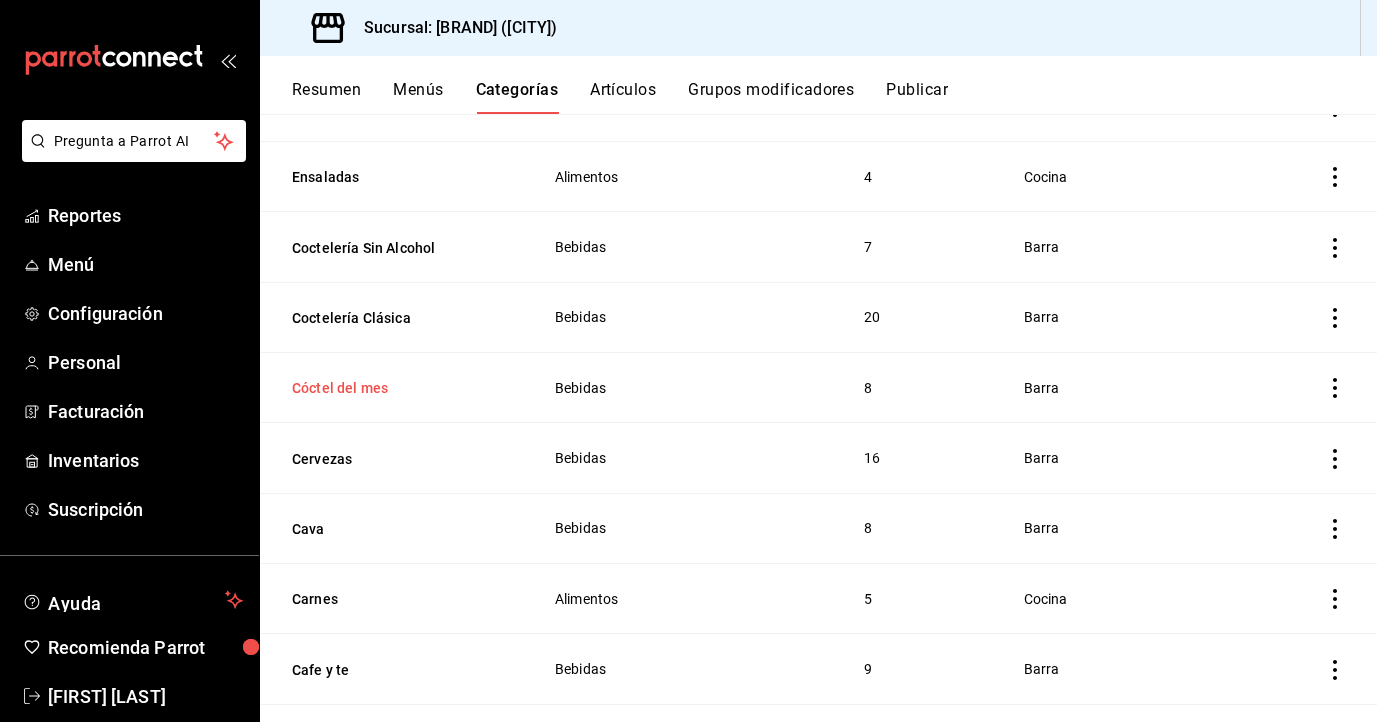 click on "Cóctel del mes" at bounding box center (392, 388) 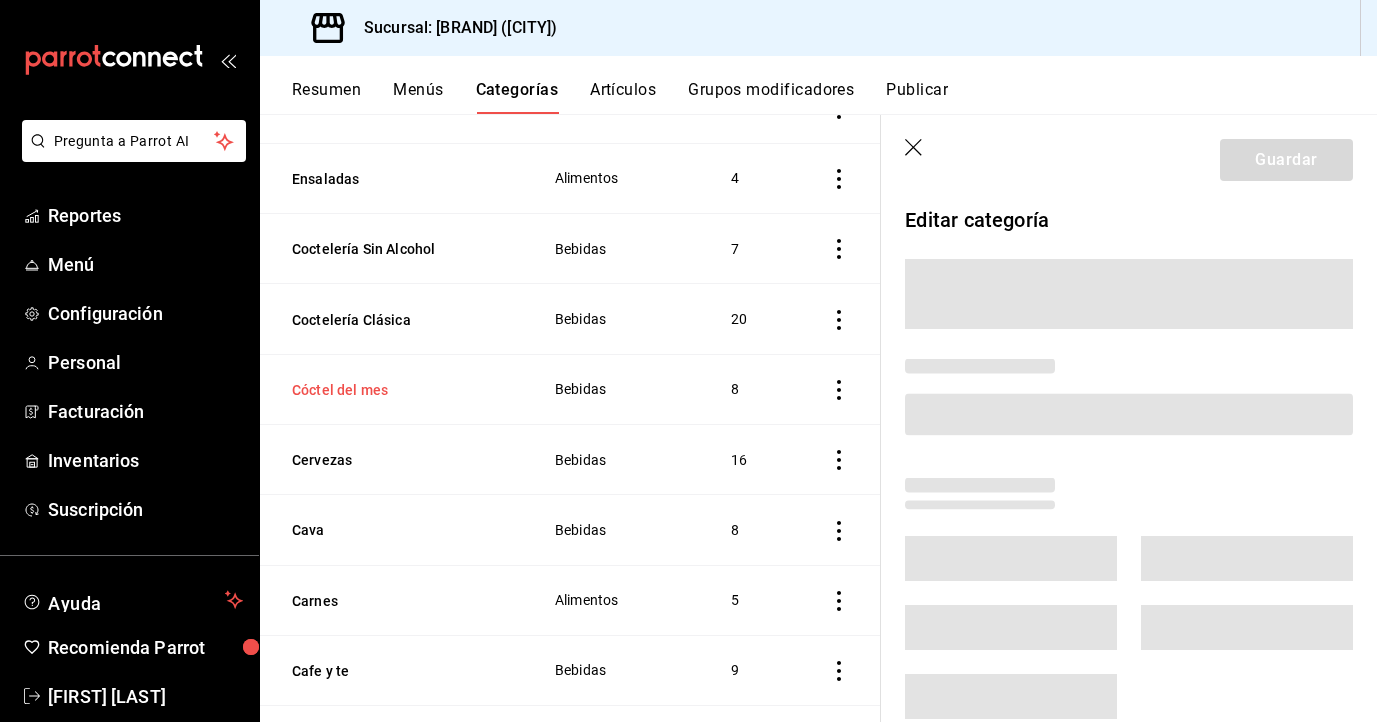 scroll, scrollTop: 2089, scrollLeft: 0, axis: vertical 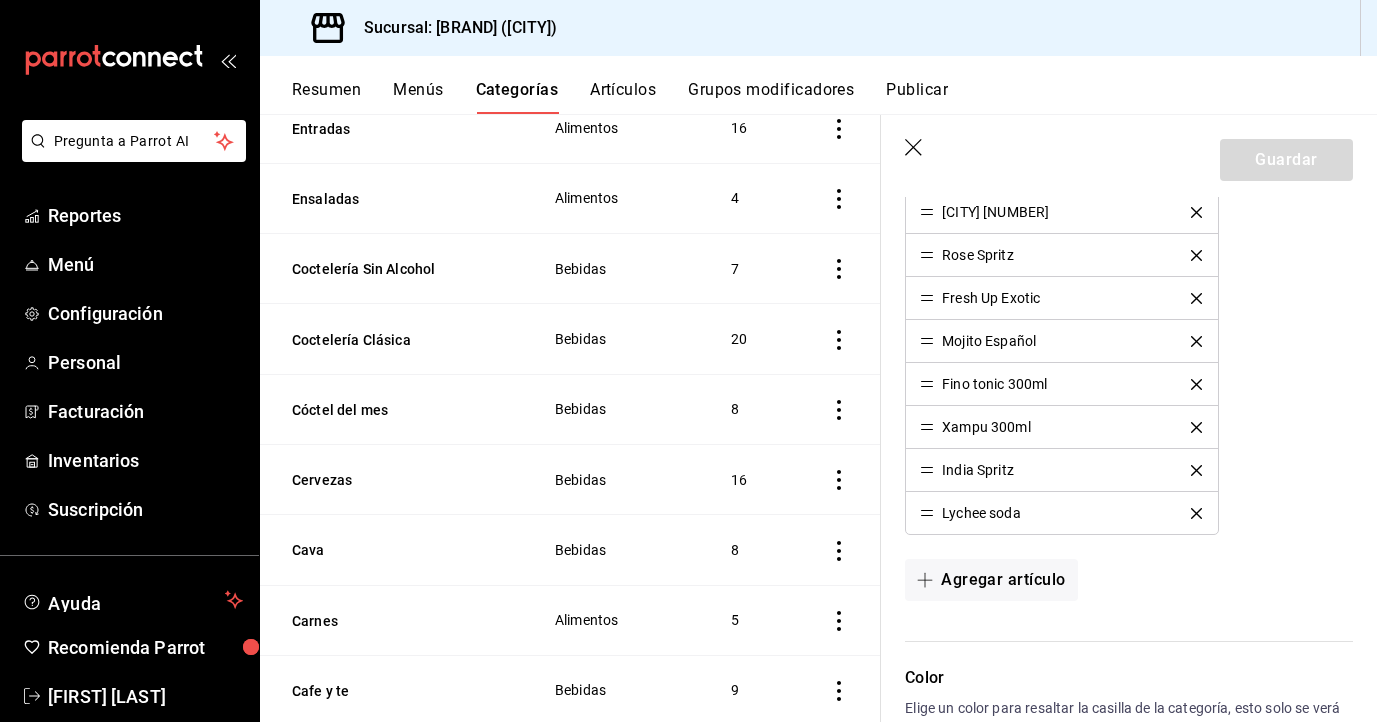 click 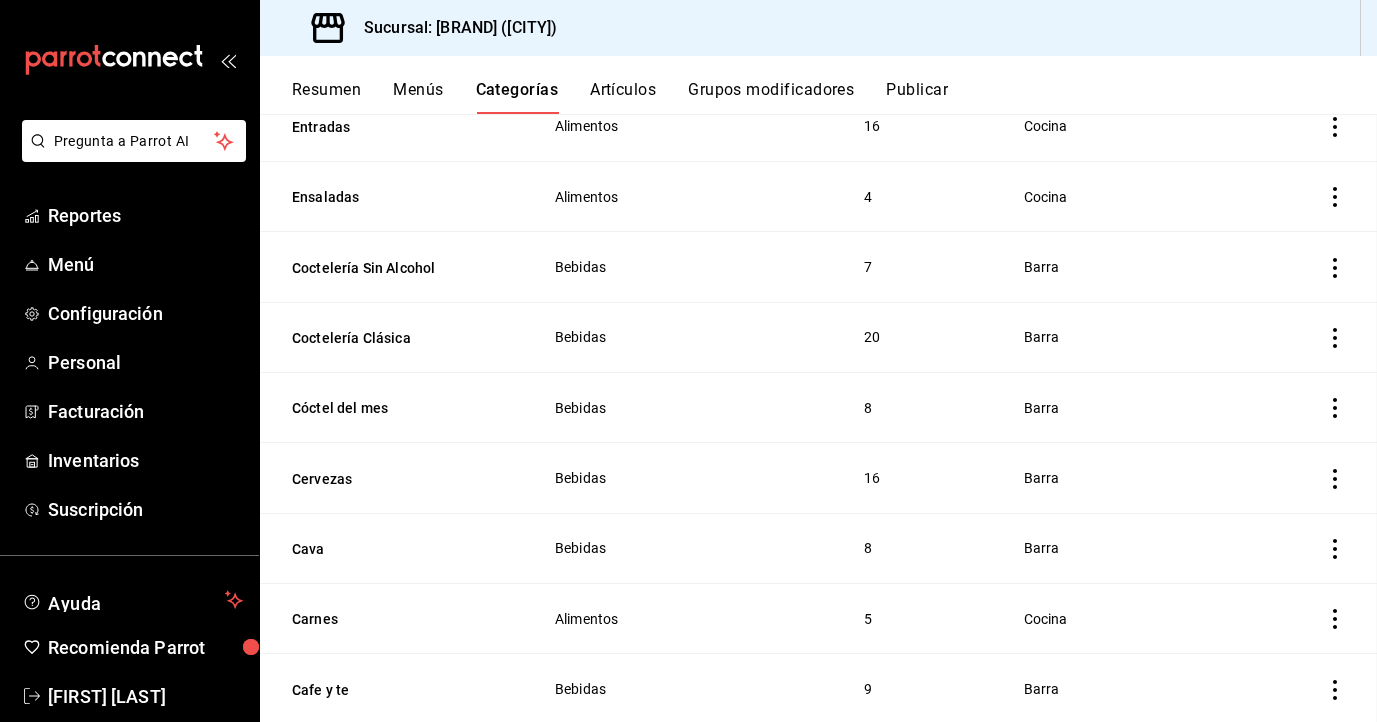 scroll, scrollTop: 0, scrollLeft: 0, axis: both 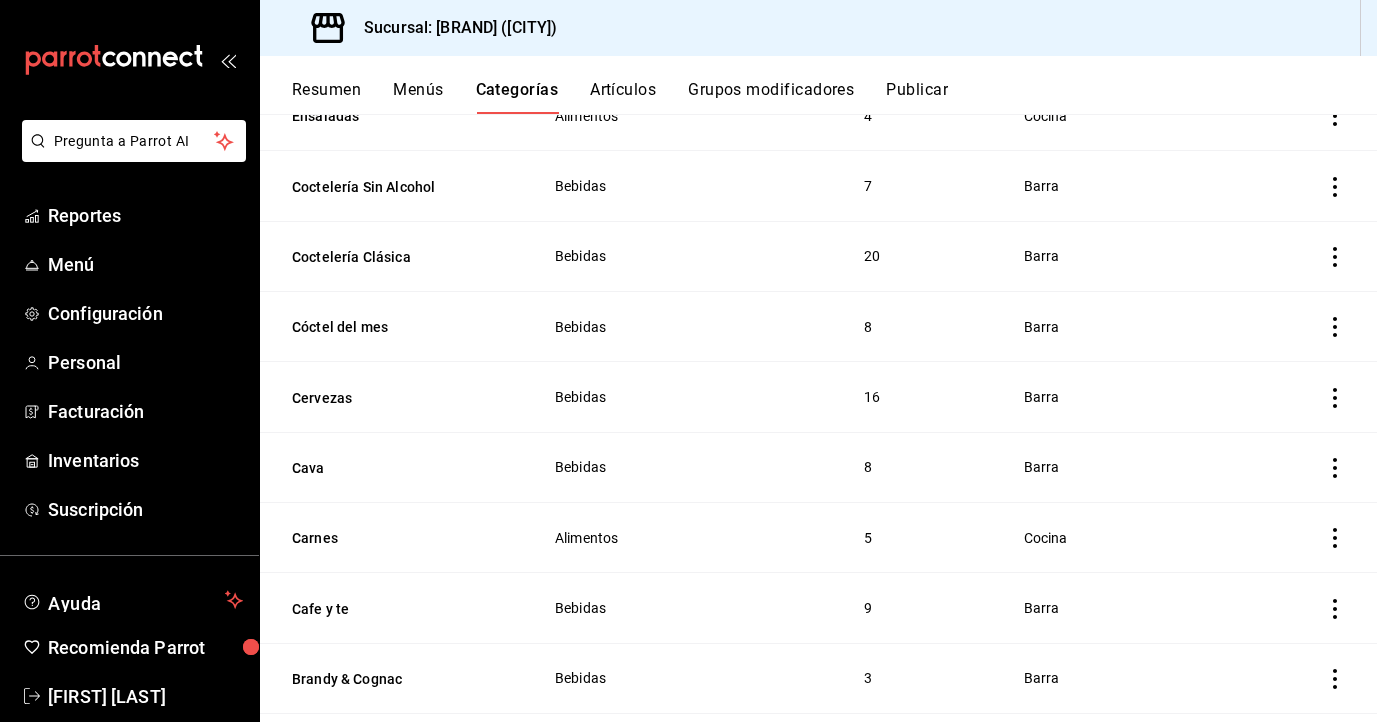 click on "Resumen Menús Categorías Artículos Grupos modificadores Publicar" at bounding box center (818, 85) 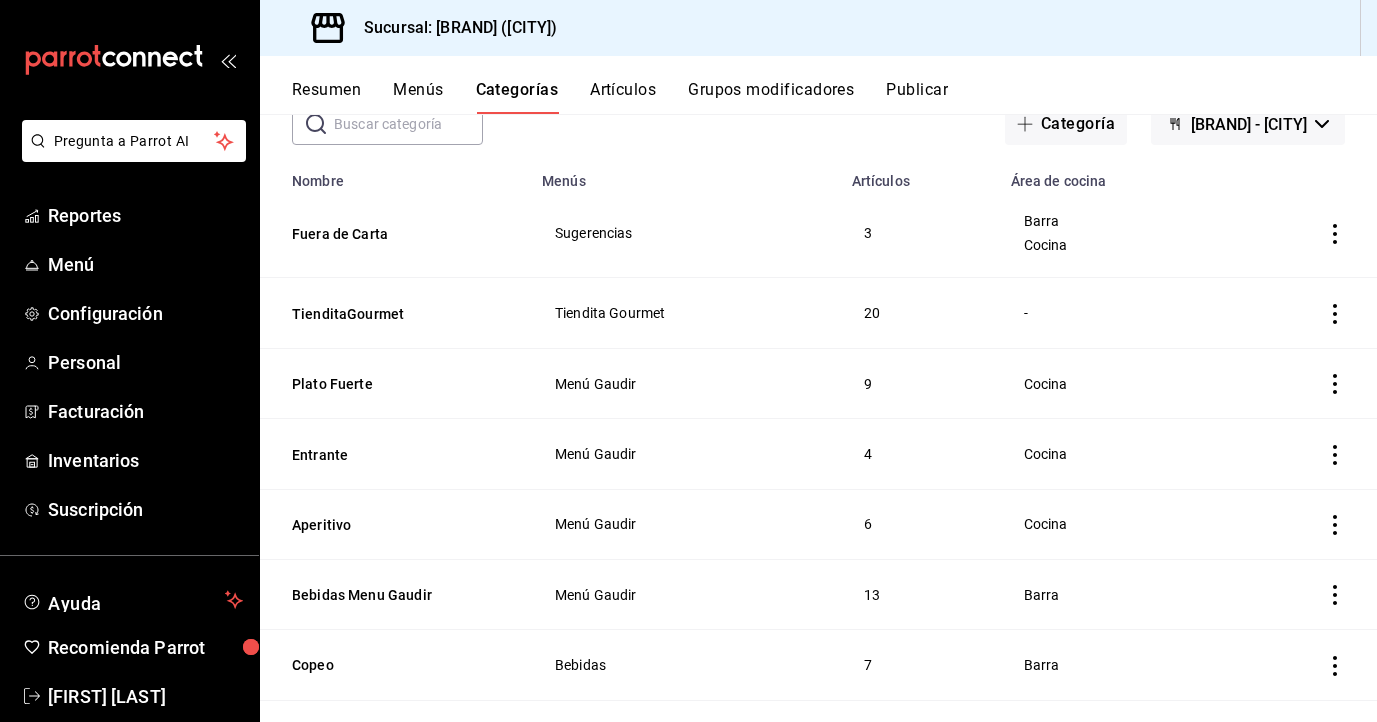 scroll, scrollTop: 0, scrollLeft: 0, axis: both 